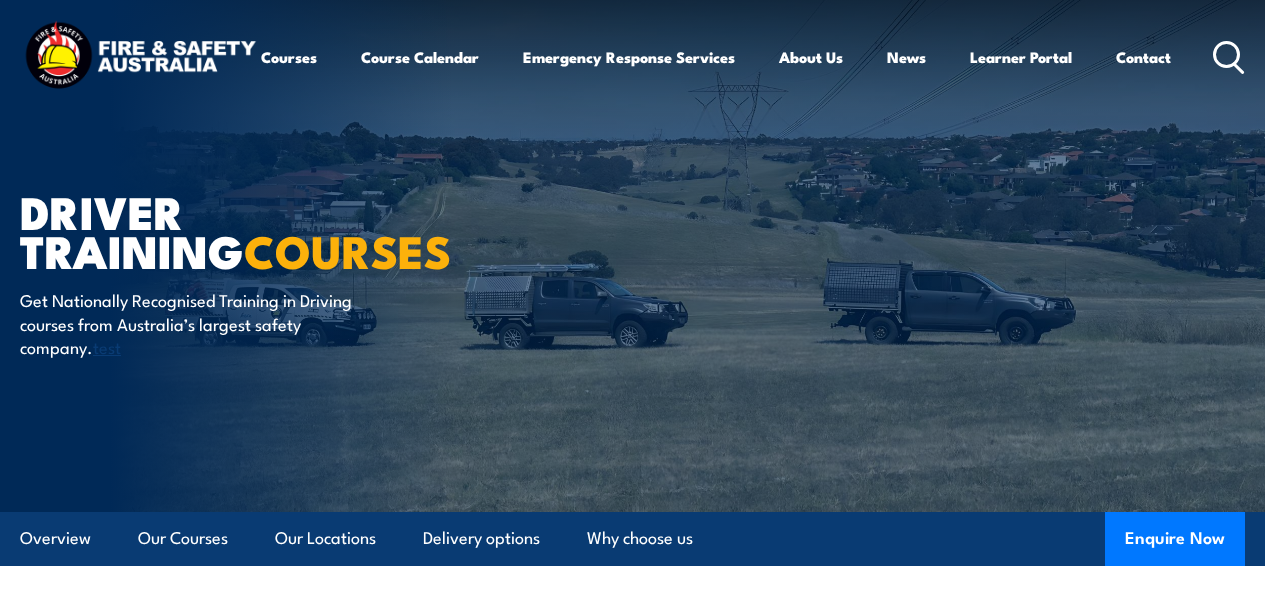 scroll, scrollTop: 0, scrollLeft: 0, axis: both 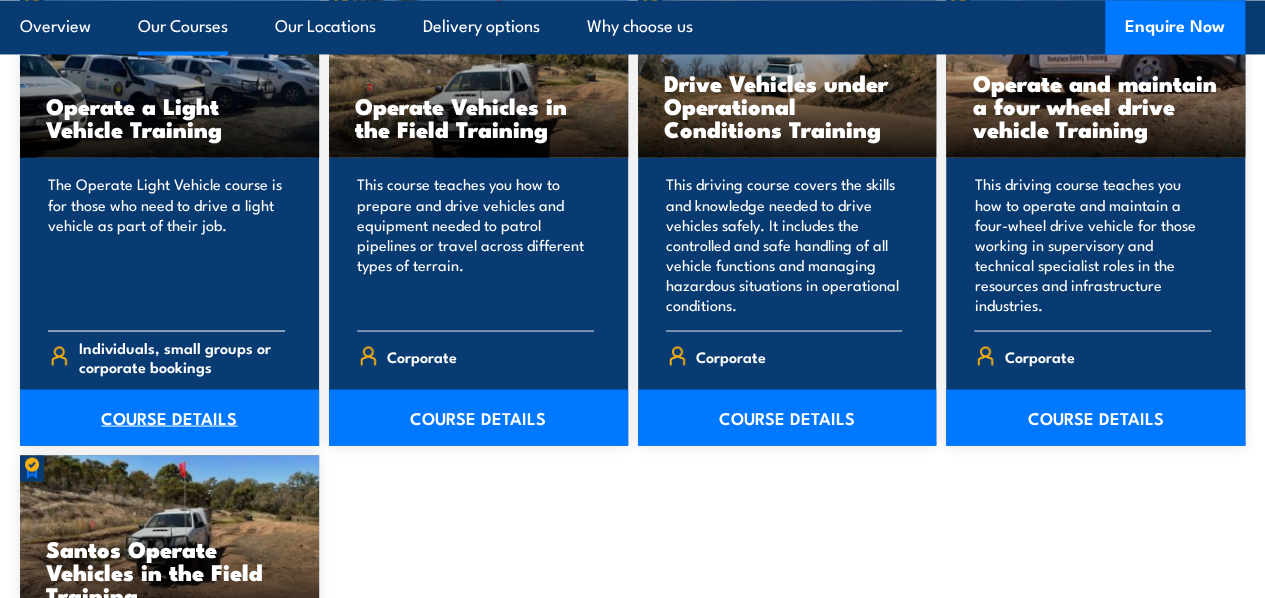 click on "COURSE DETAILS" at bounding box center [169, 417] 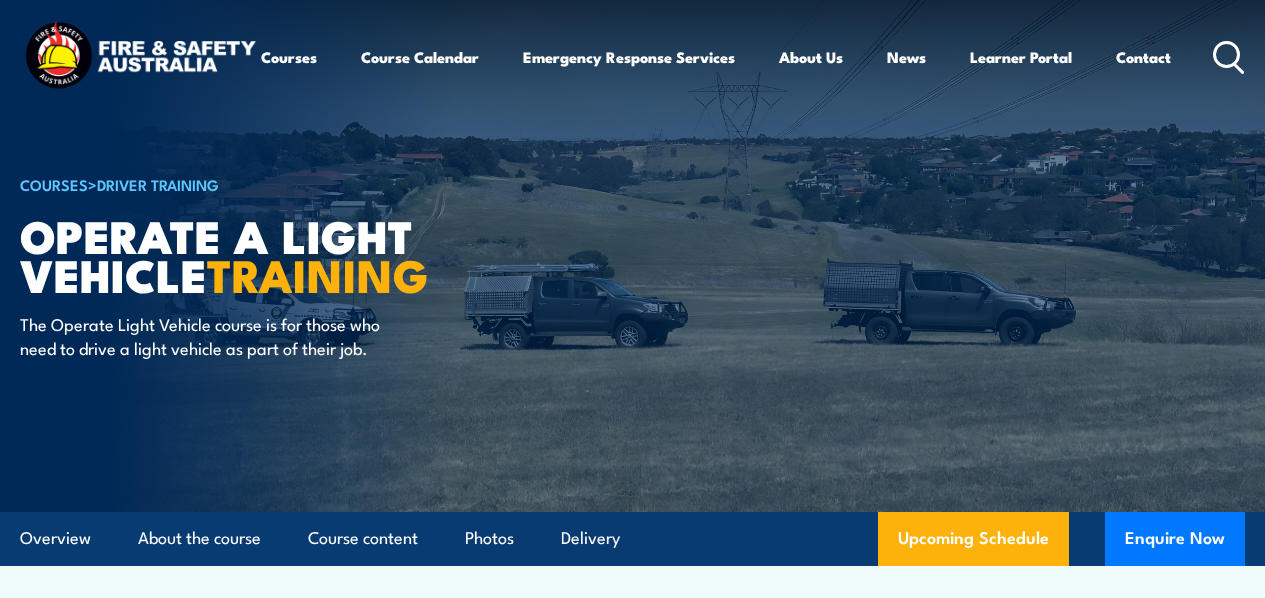 scroll, scrollTop: 0, scrollLeft: 0, axis: both 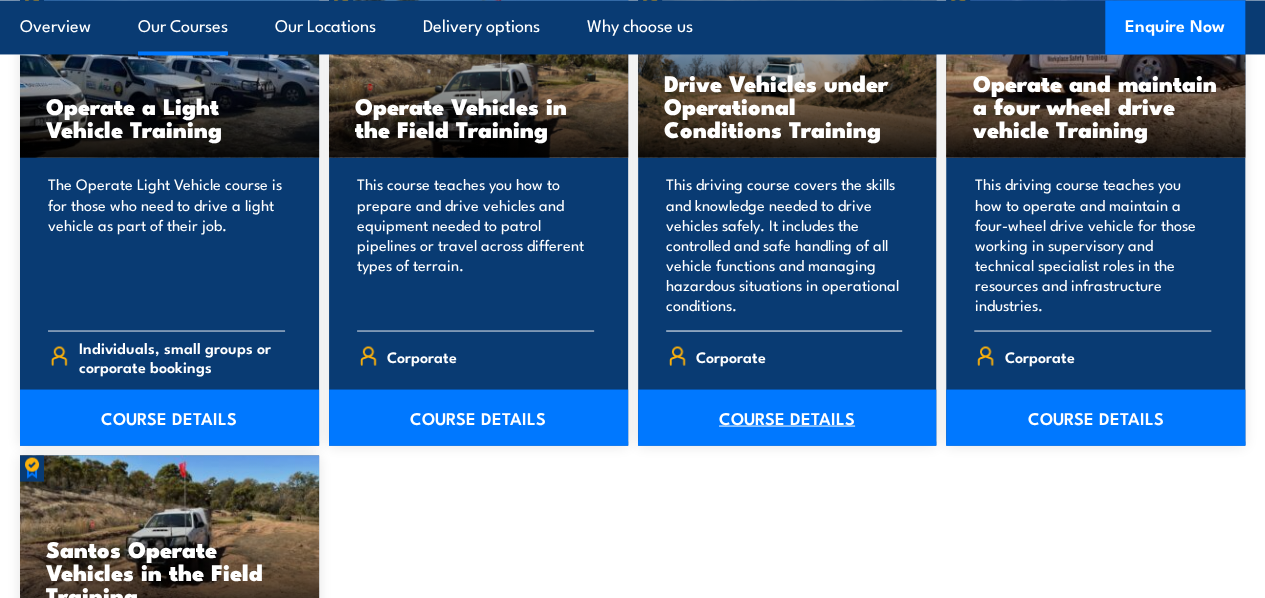 click on "COURSE DETAILS" at bounding box center [787, 417] 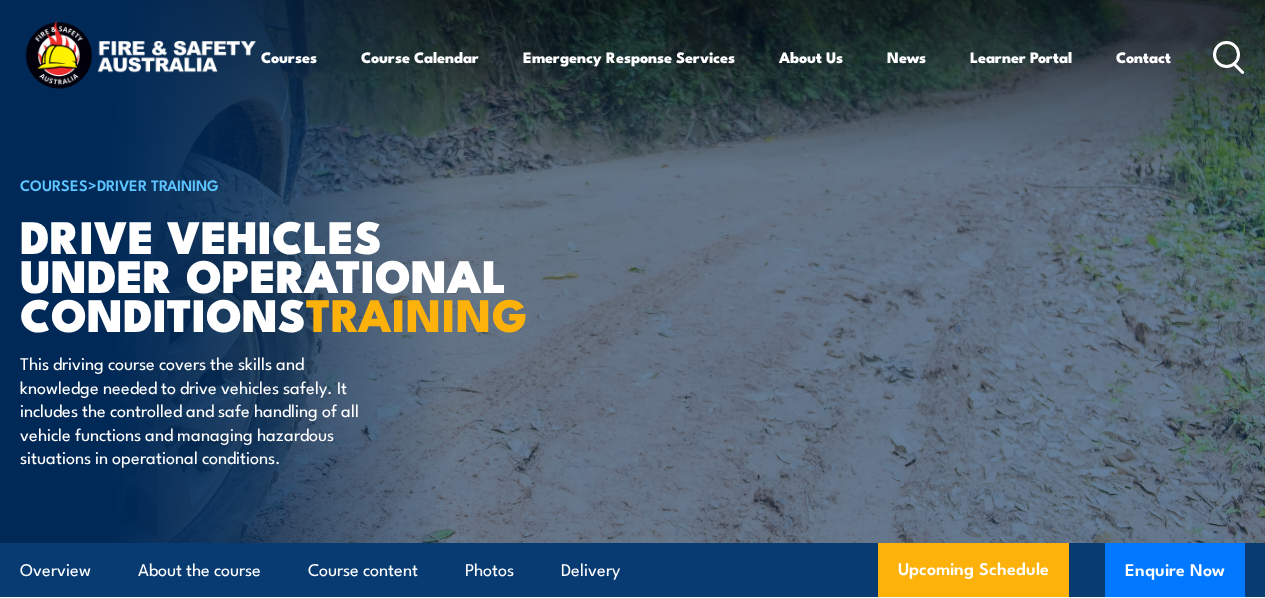 scroll, scrollTop: 0, scrollLeft: 0, axis: both 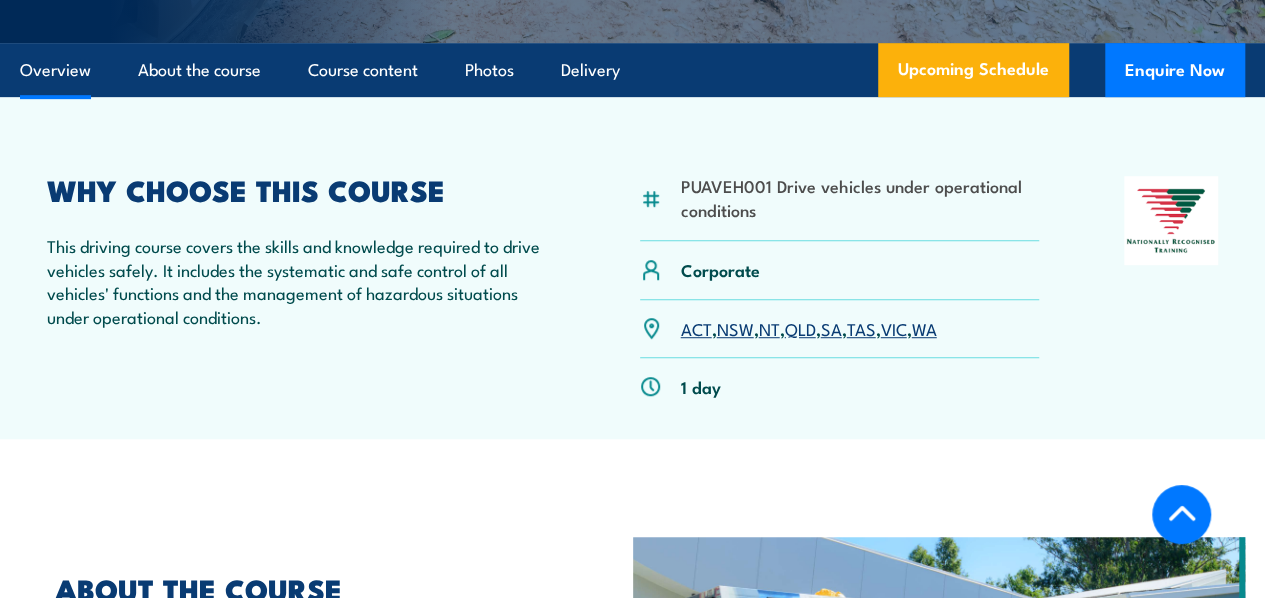 click on "QLD" at bounding box center (800, 328) 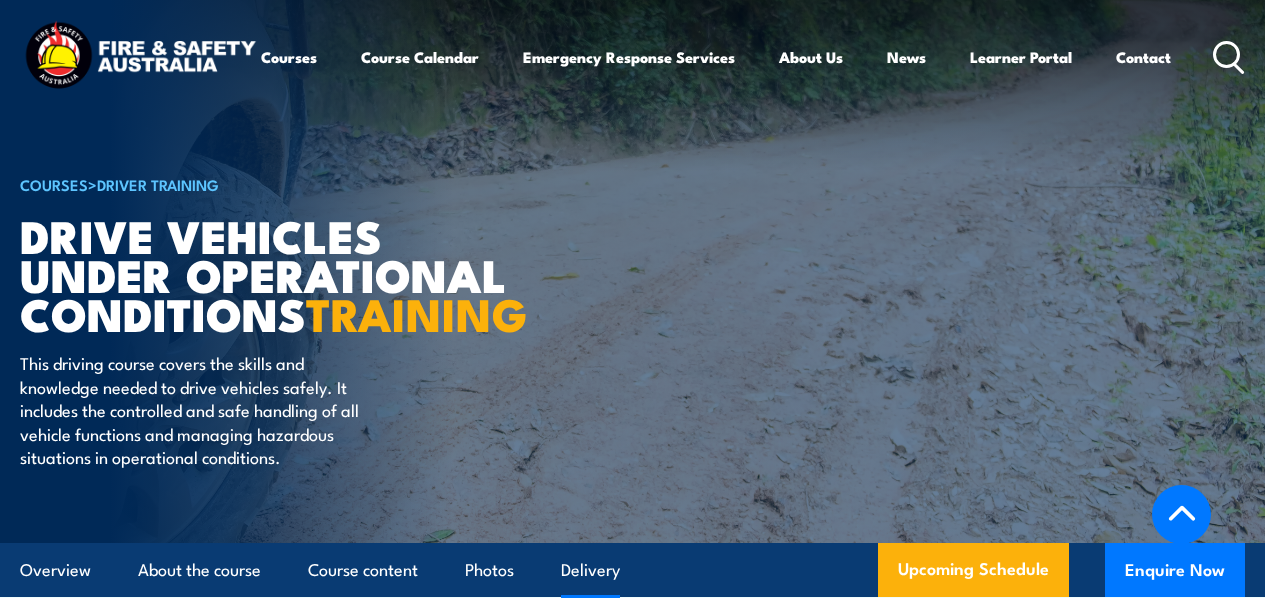 scroll, scrollTop: 2940, scrollLeft: 0, axis: vertical 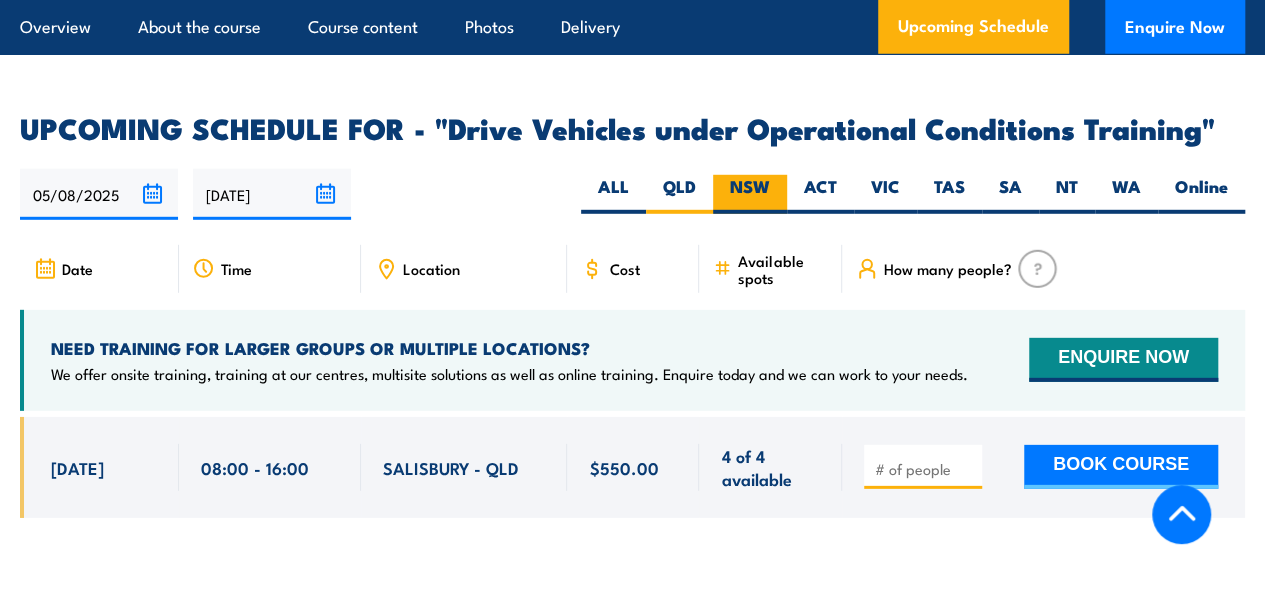 click on "NSW" at bounding box center [750, 194] 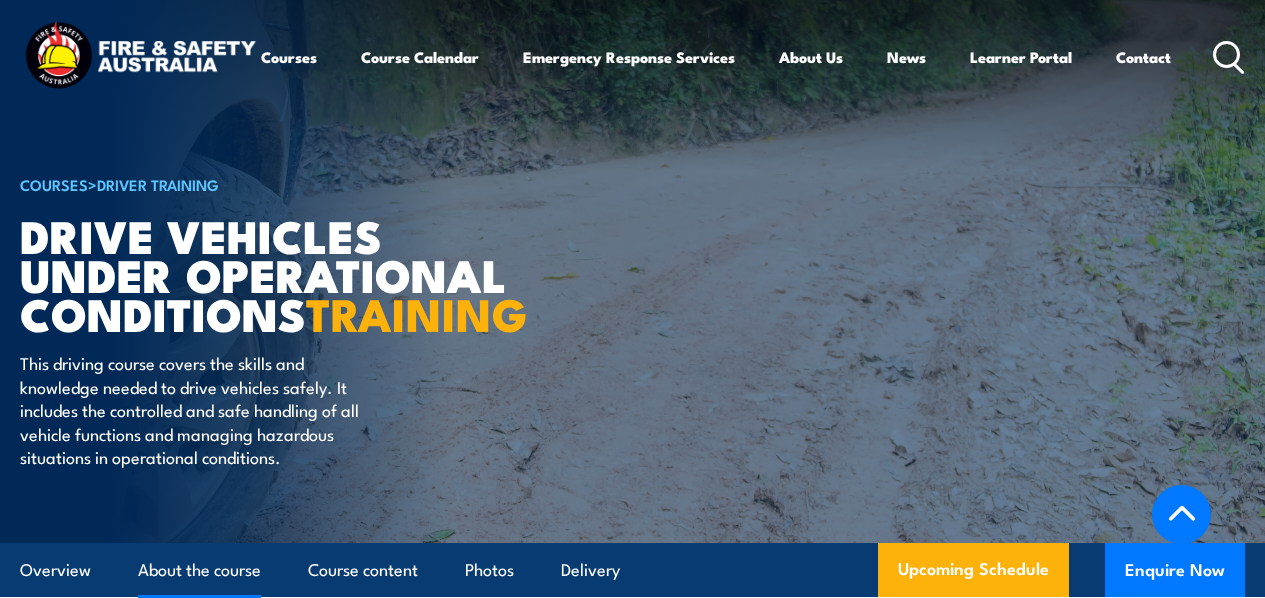 scroll, scrollTop: 2218, scrollLeft: 0, axis: vertical 